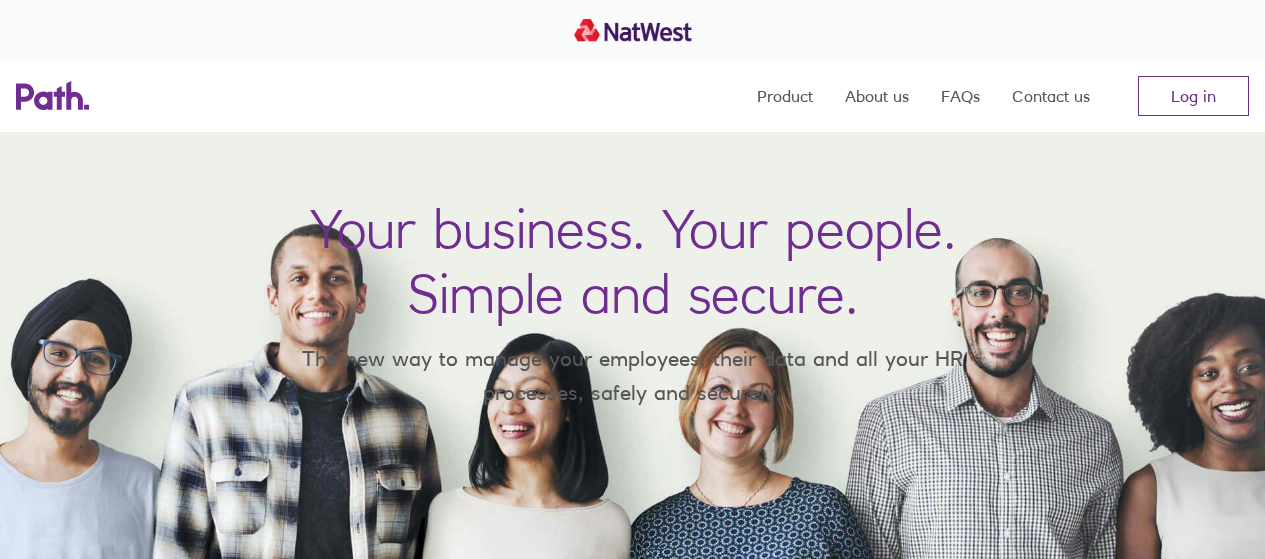 scroll, scrollTop: 0, scrollLeft: 0, axis: both 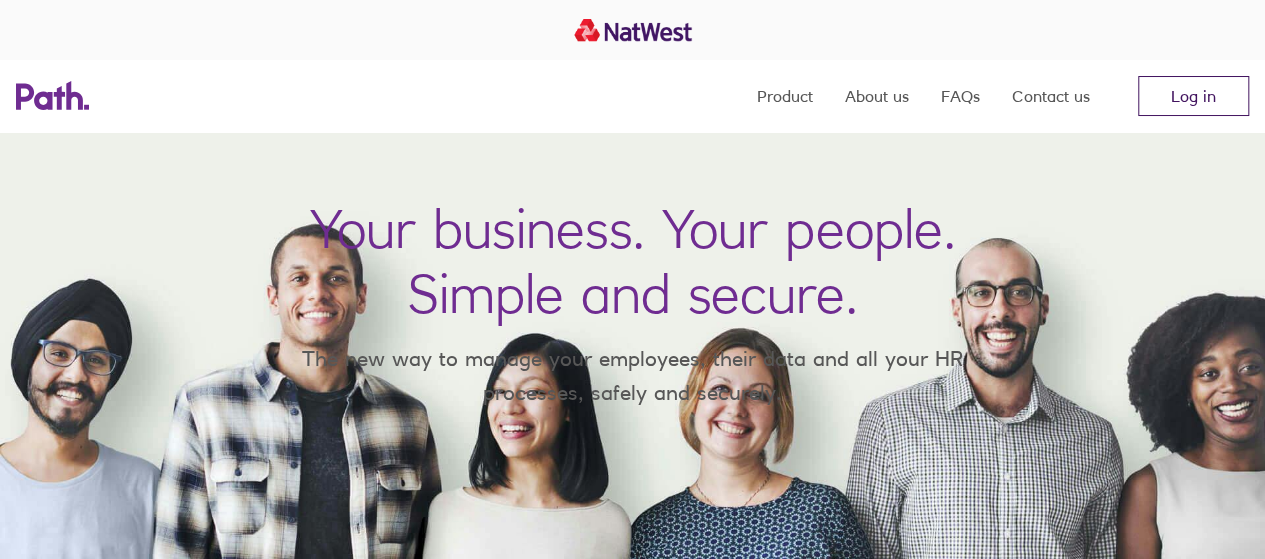 click on "Log in" at bounding box center [1193, 96] 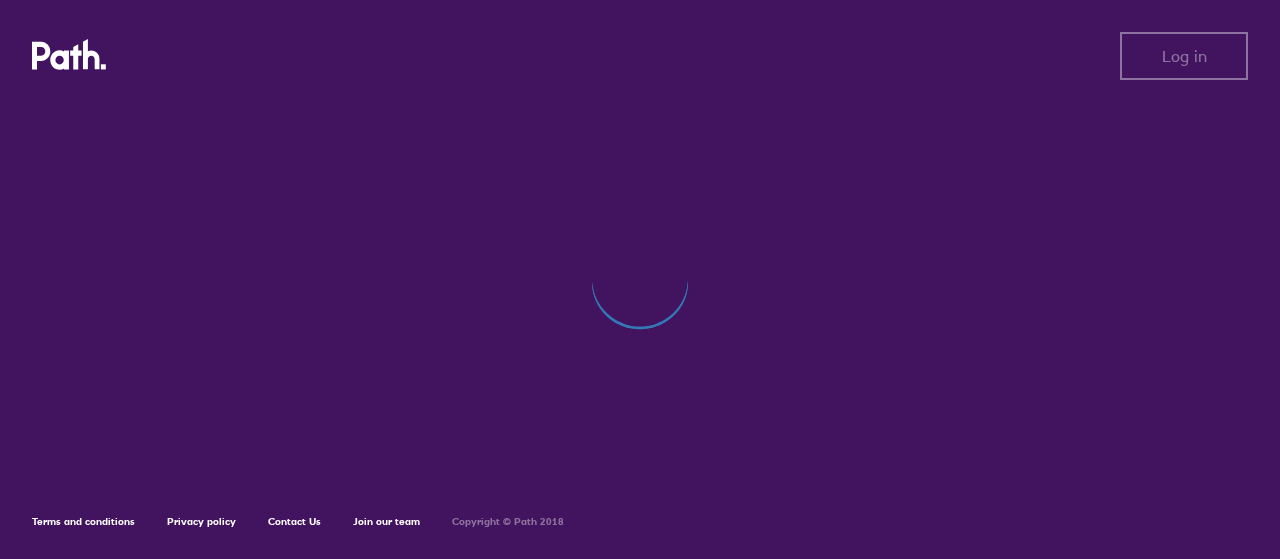 scroll, scrollTop: 0, scrollLeft: 0, axis: both 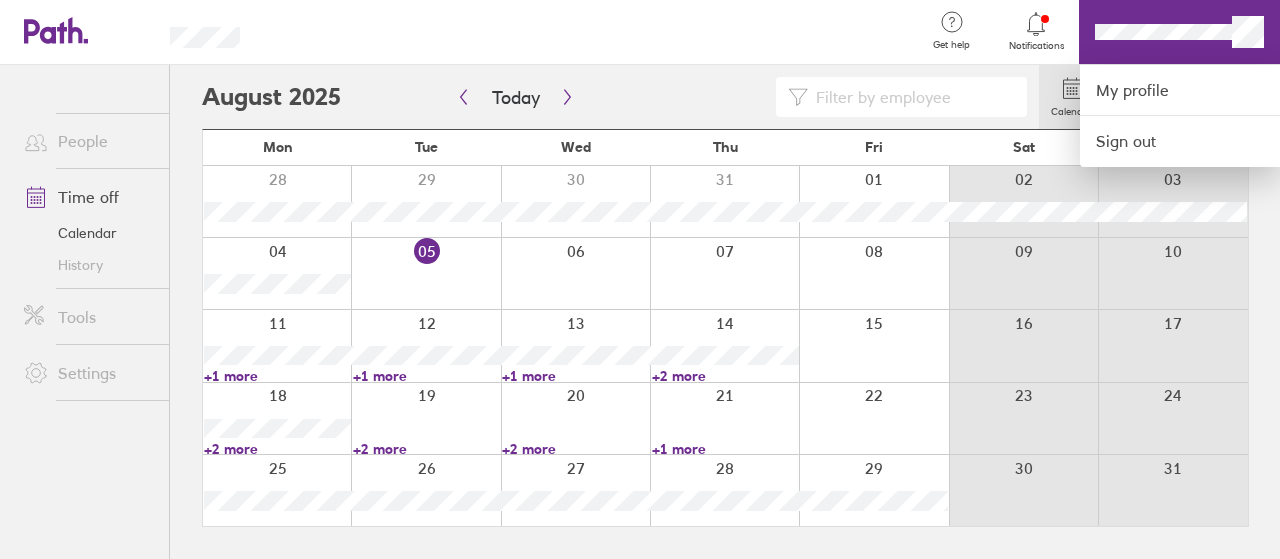 click at bounding box center [590, 32] 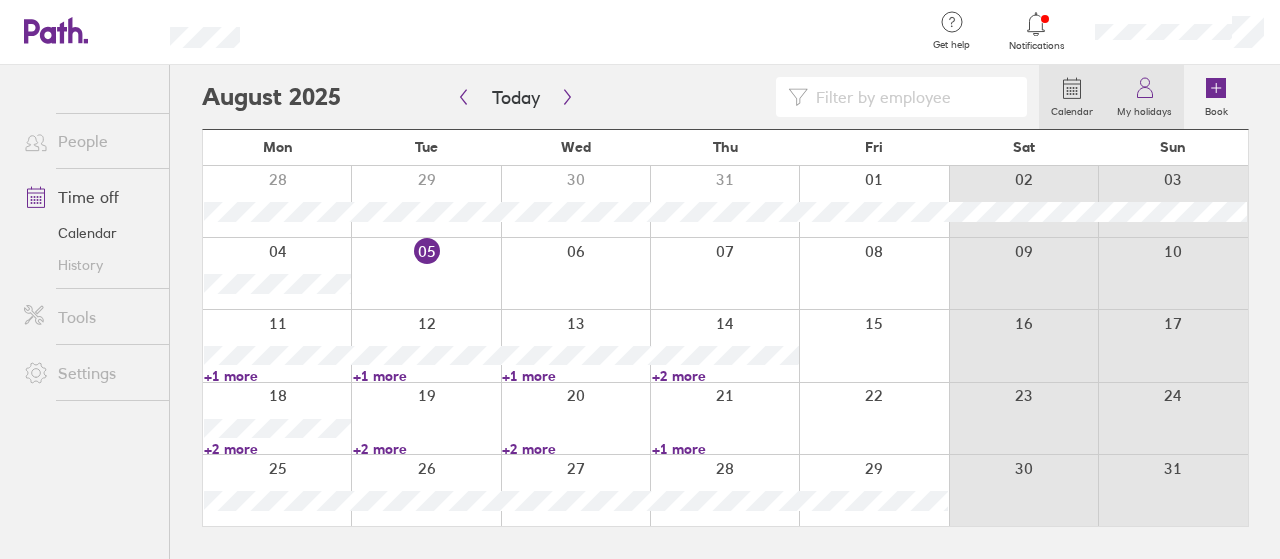click on "My holidays" at bounding box center (1144, 109) 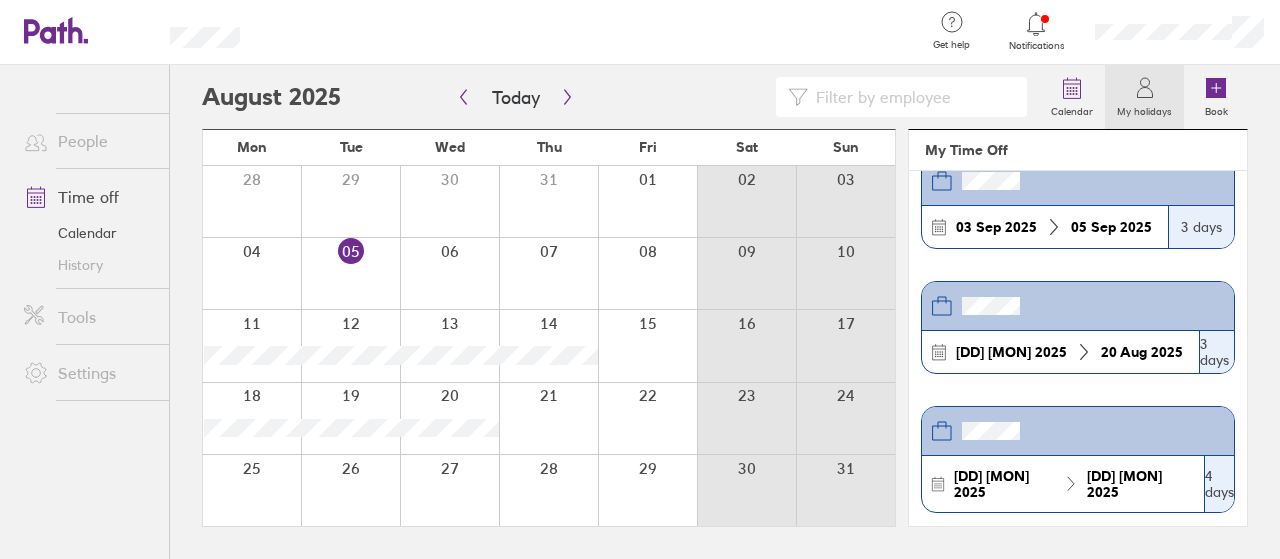 scroll, scrollTop: 0, scrollLeft: 0, axis: both 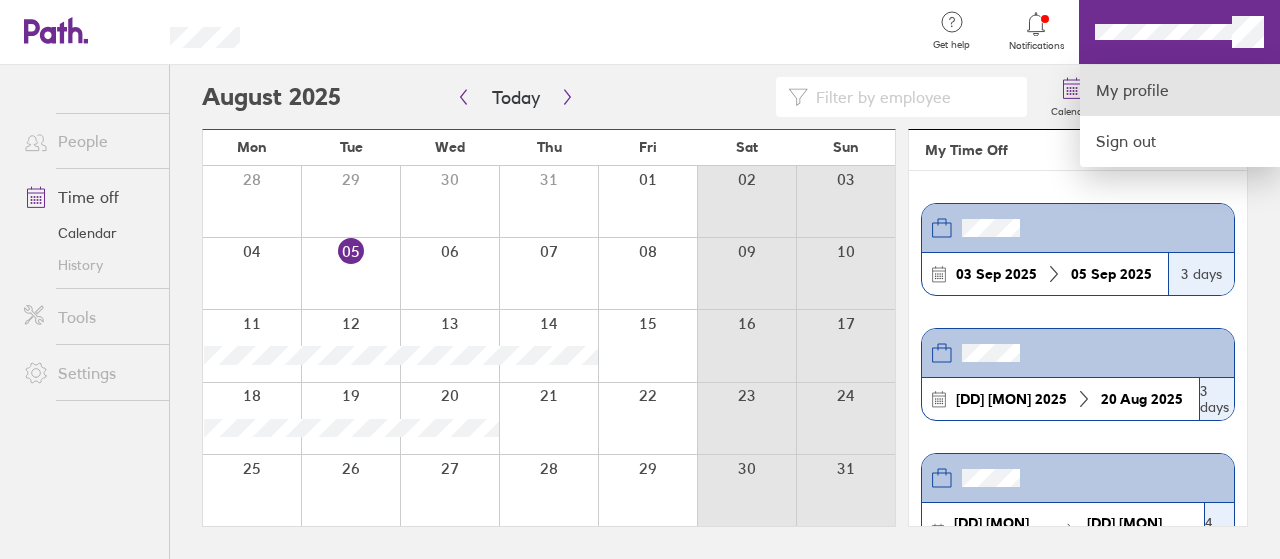 click on "My profile" at bounding box center [1180, 90] 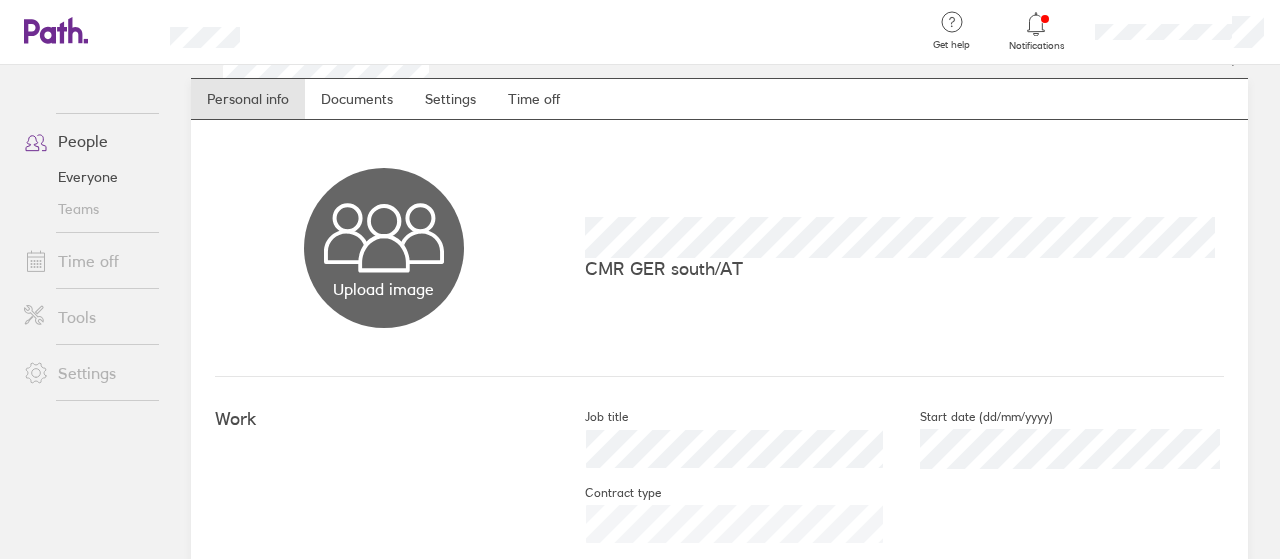 scroll, scrollTop: 0, scrollLeft: 0, axis: both 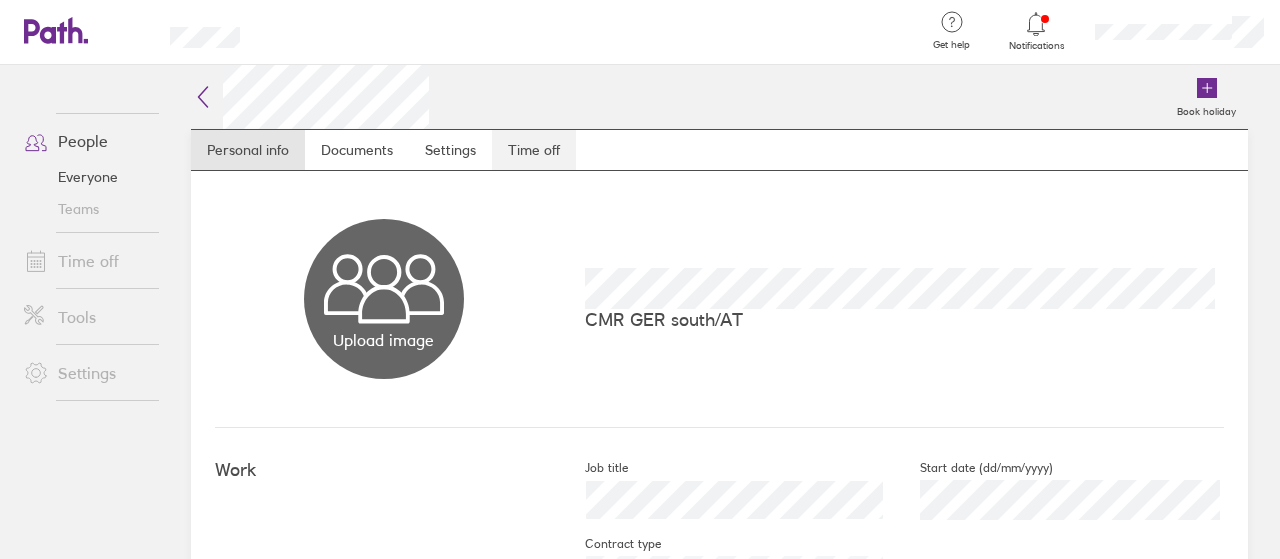 click on "Time off" at bounding box center (534, 150) 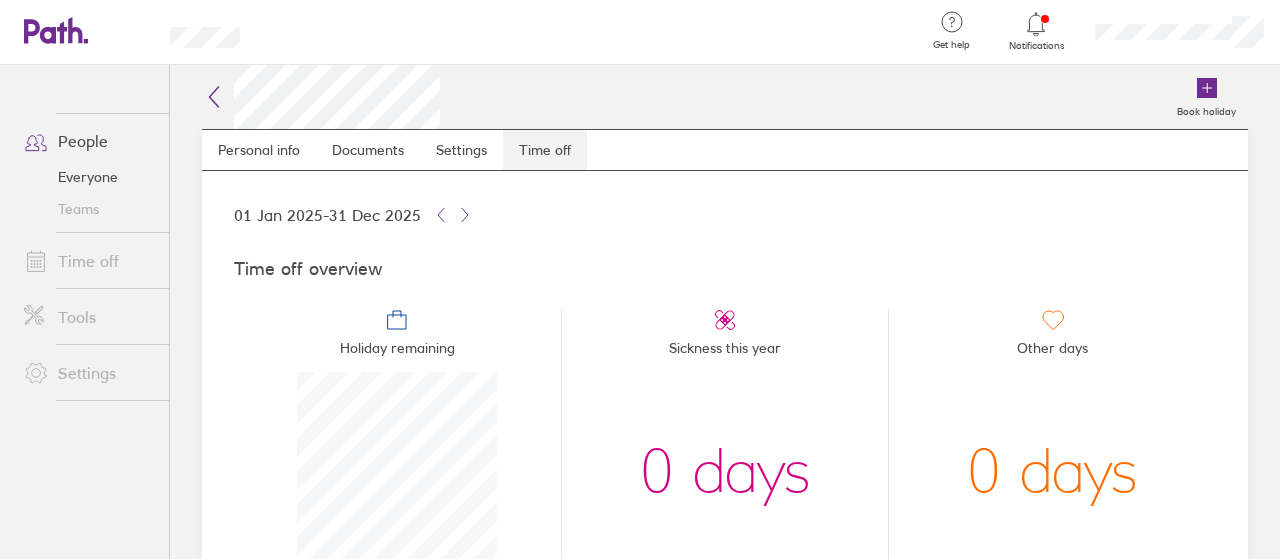 scroll, scrollTop: 999800, scrollLeft: 999800, axis: both 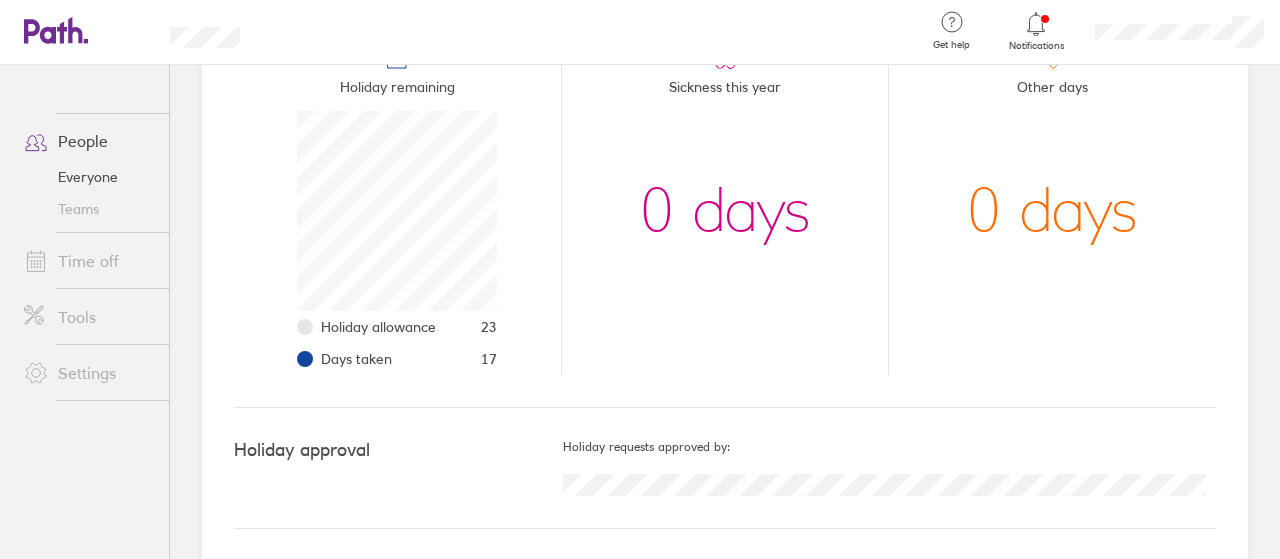 click on "17" at bounding box center [489, 359] 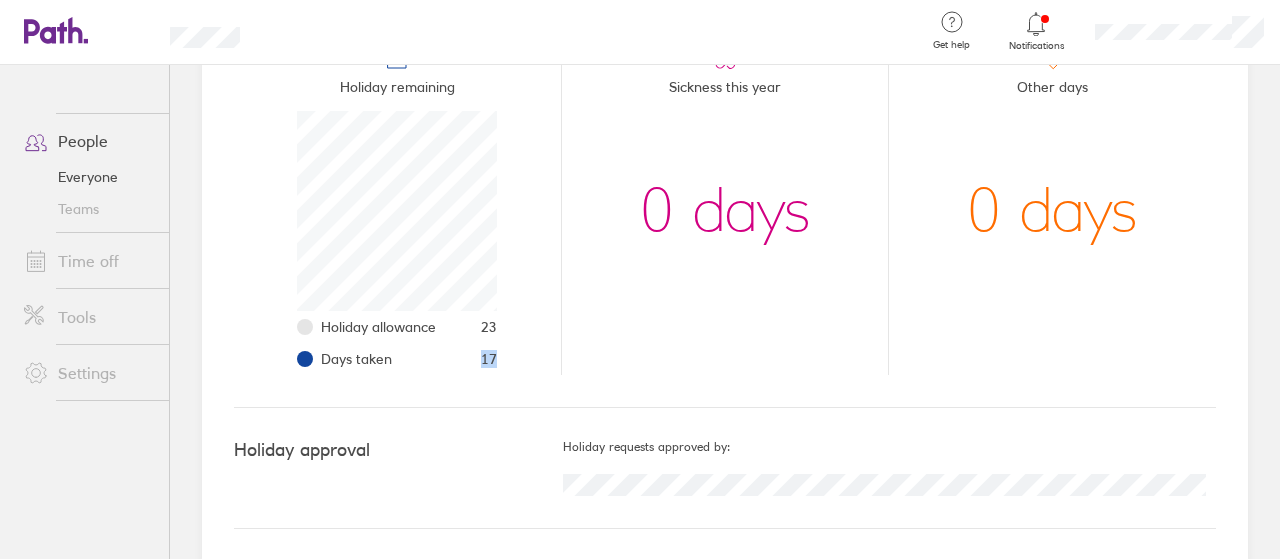 click on "17" at bounding box center (489, 359) 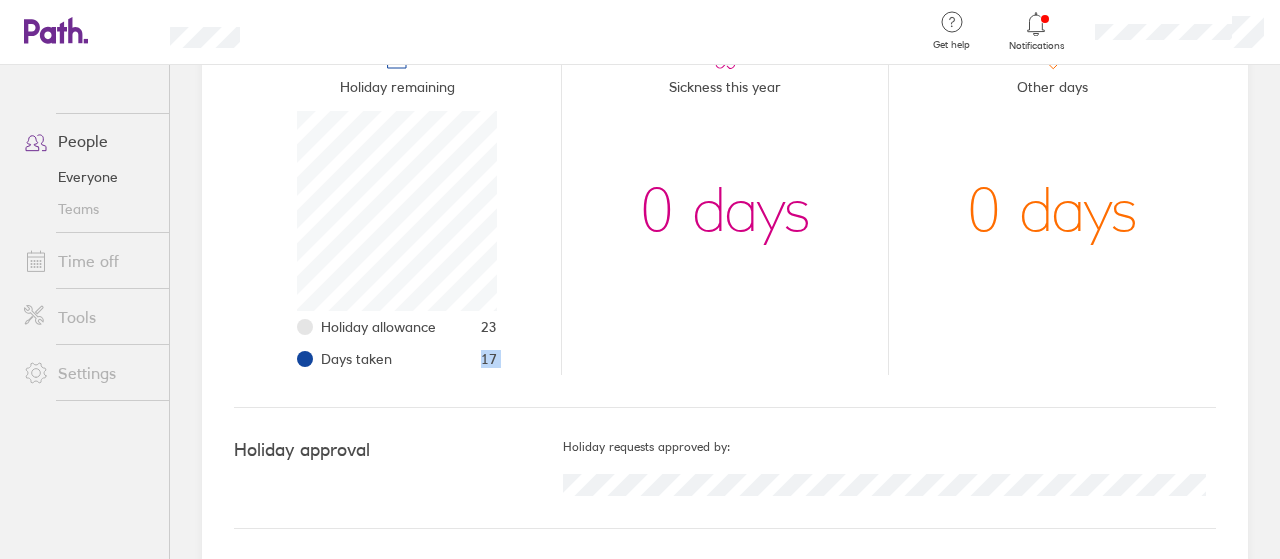click on "17" at bounding box center [489, 359] 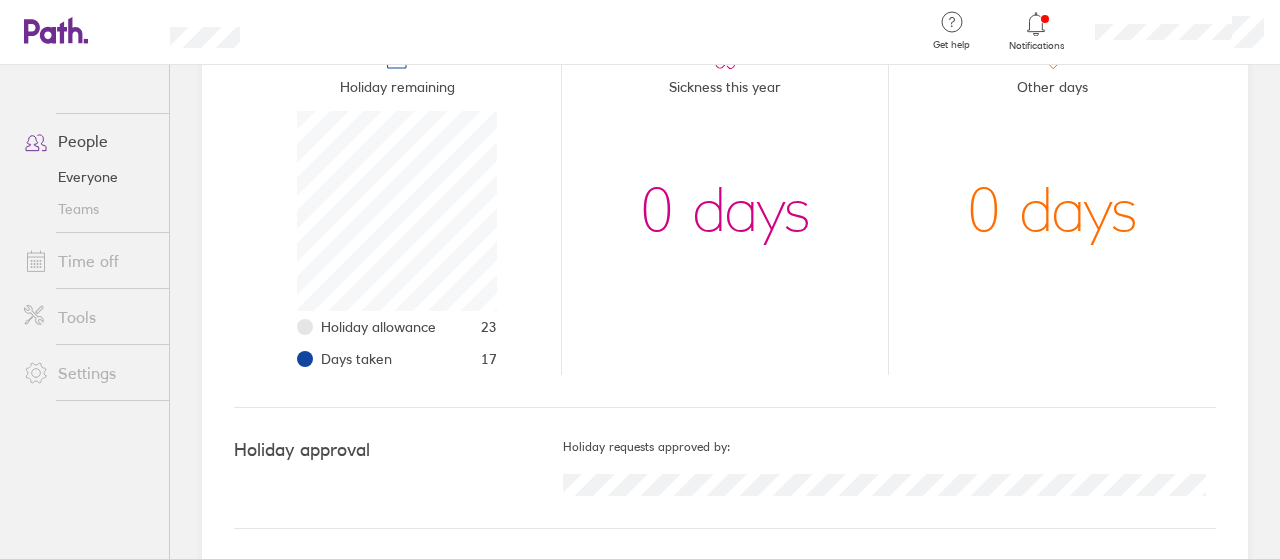 click on "23" at bounding box center (489, 327) 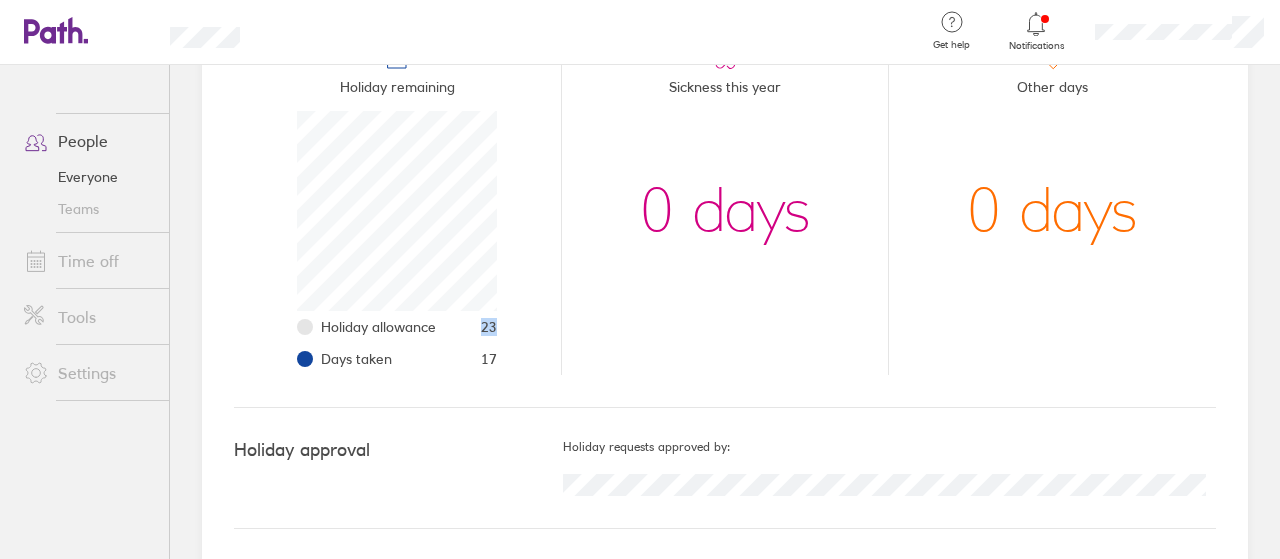 click on "23" at bounding box center [489, 327] 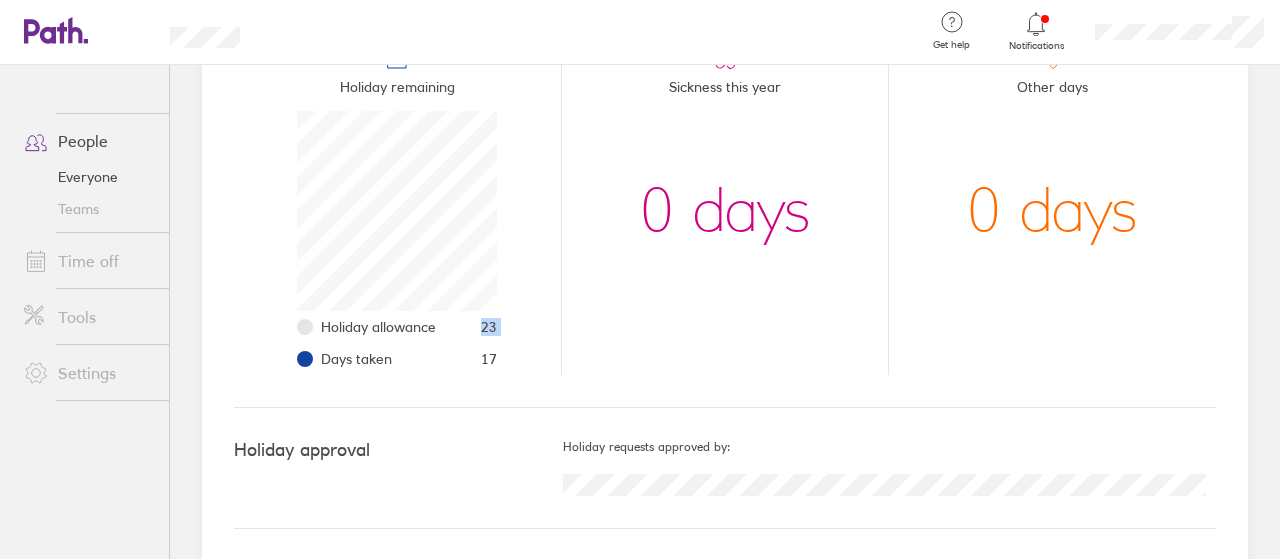 click on "23" at bounding box center (489, 327) 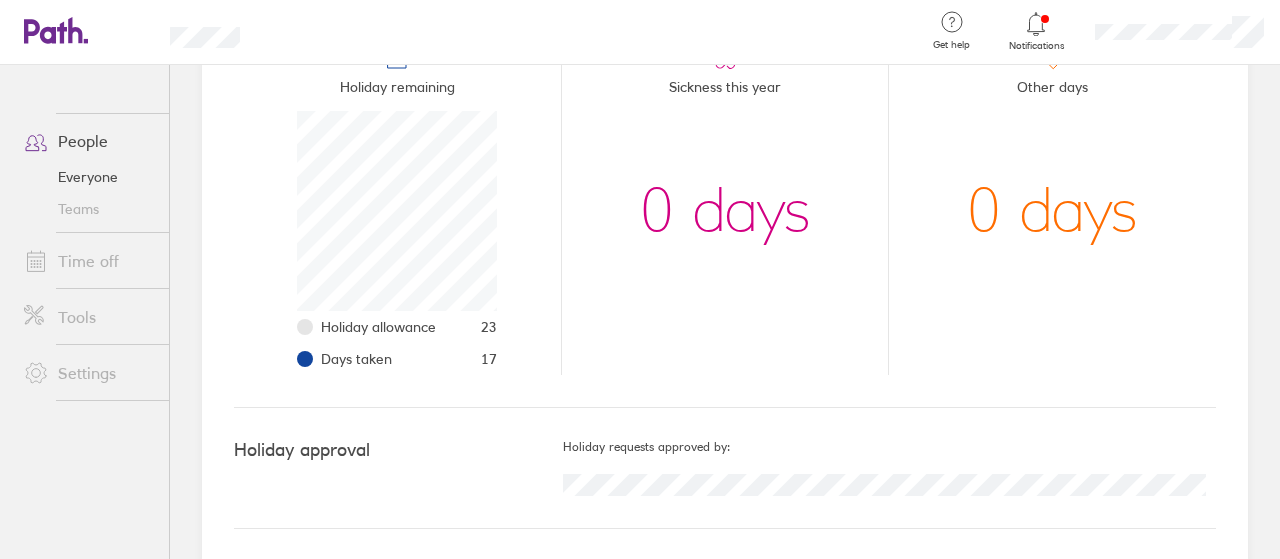 click on "Holiday remaining Holiday allowance [N] Days taken [N]" at bounding box center [397, 211] 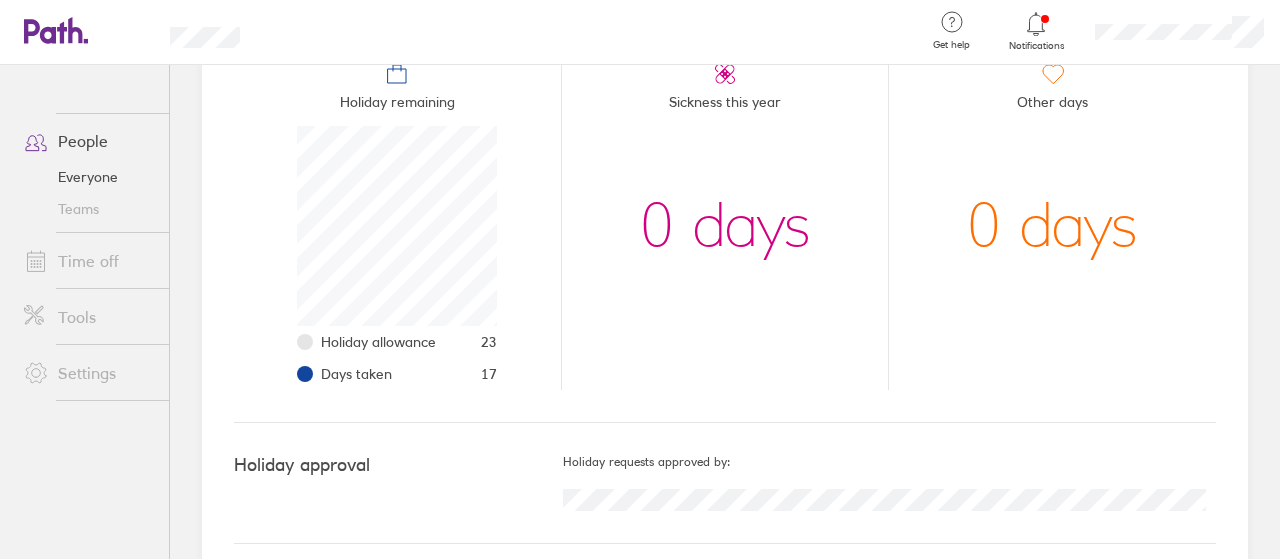 scroll, scrollTop: 261, scrollLeft: 0, axis: vertical 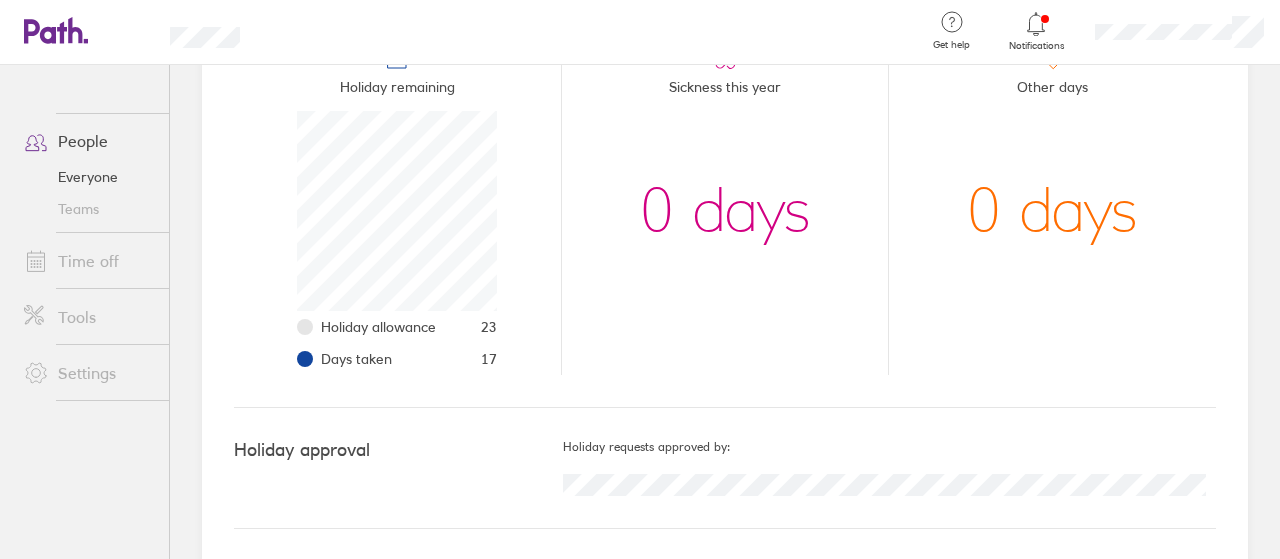 click on "Sickness this year [N] days" at bounding box center (725, 211) 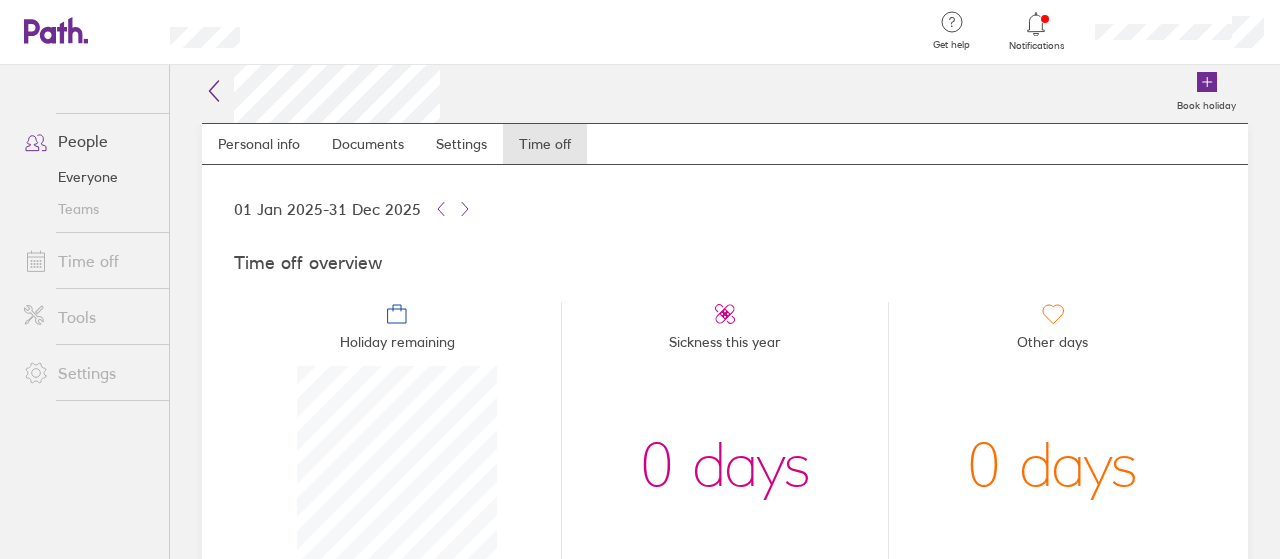 scroll, scrollTop: 0, scrollLeft: 0, axis: both 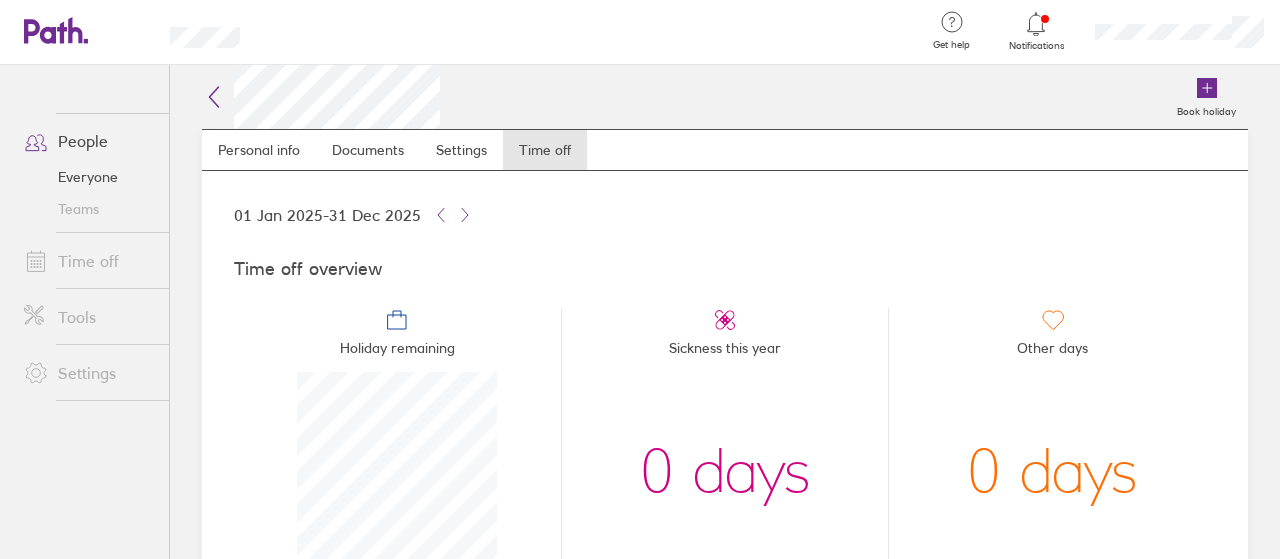 click 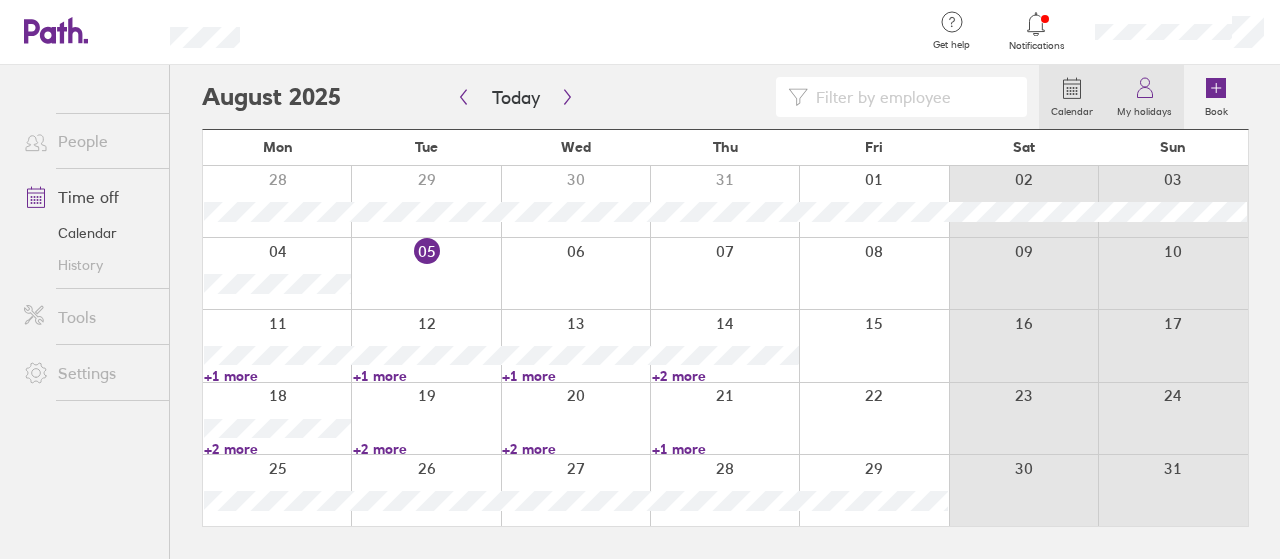click on "My holidays" at bounding box center [1144, 109] 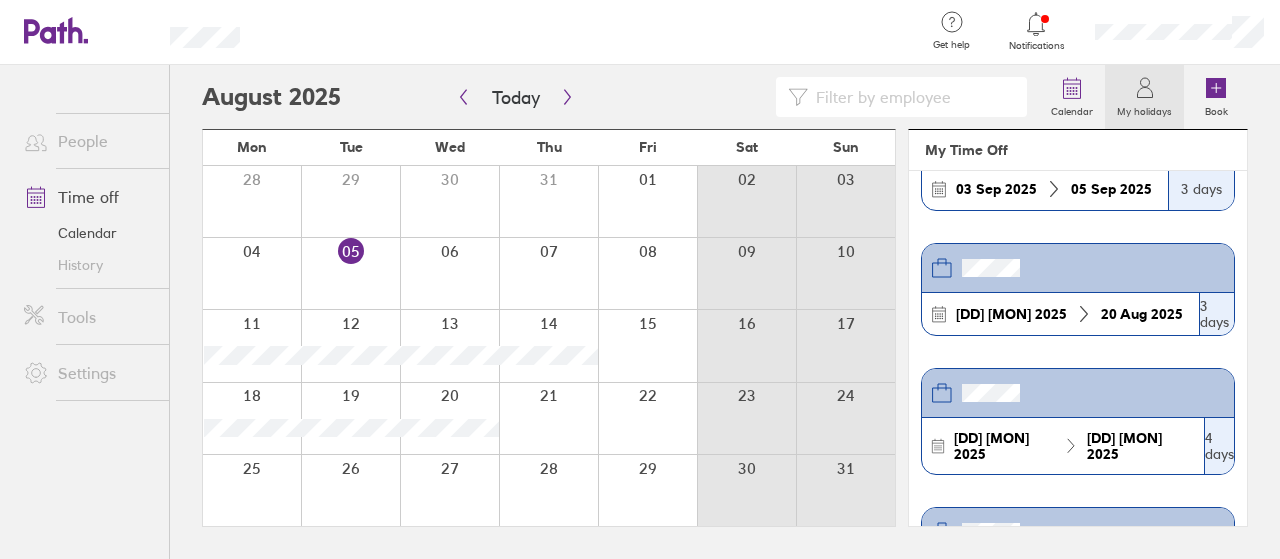 scroll, scrollTop: 0, scrollLeft: 0, axis: both 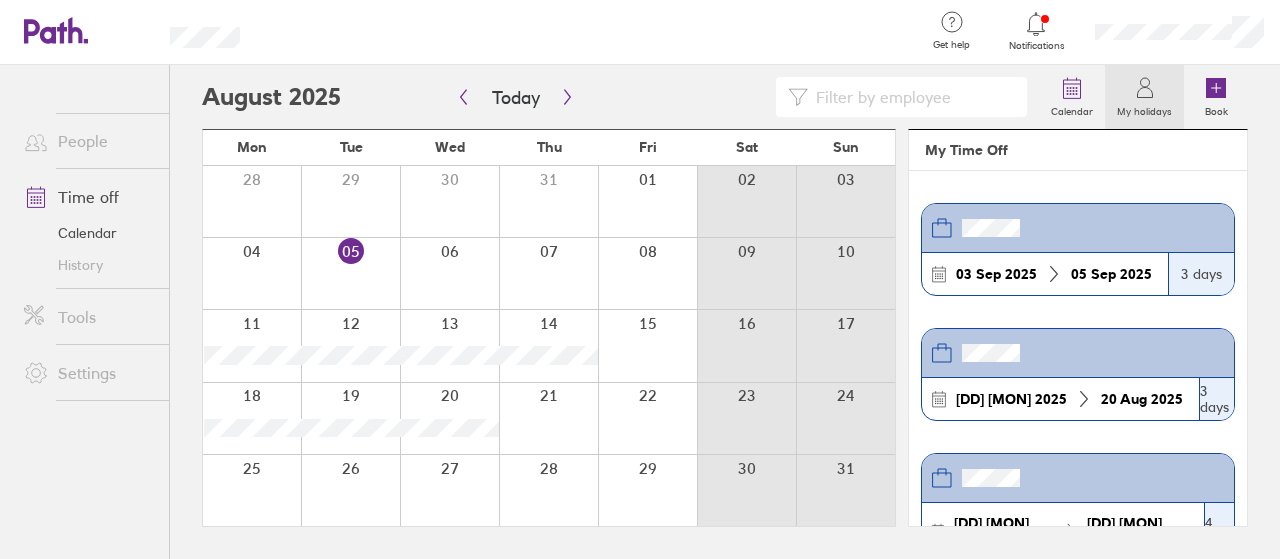 click on "My Time Off" at bounding box center (1078, 150) 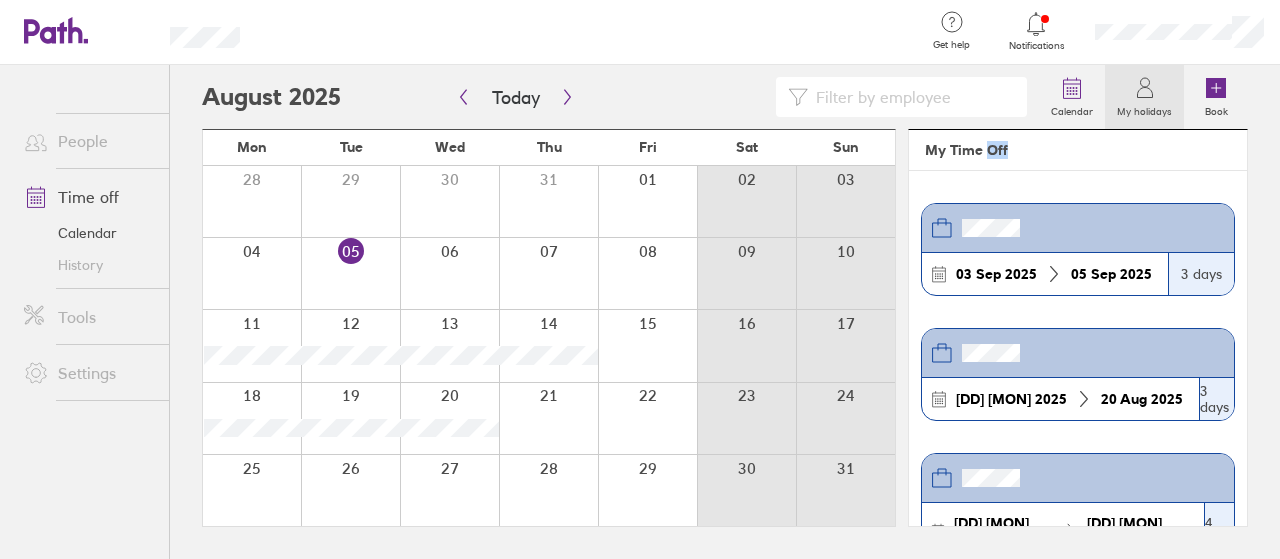 click on "My Time Off" at bounding box center (1078, 150) 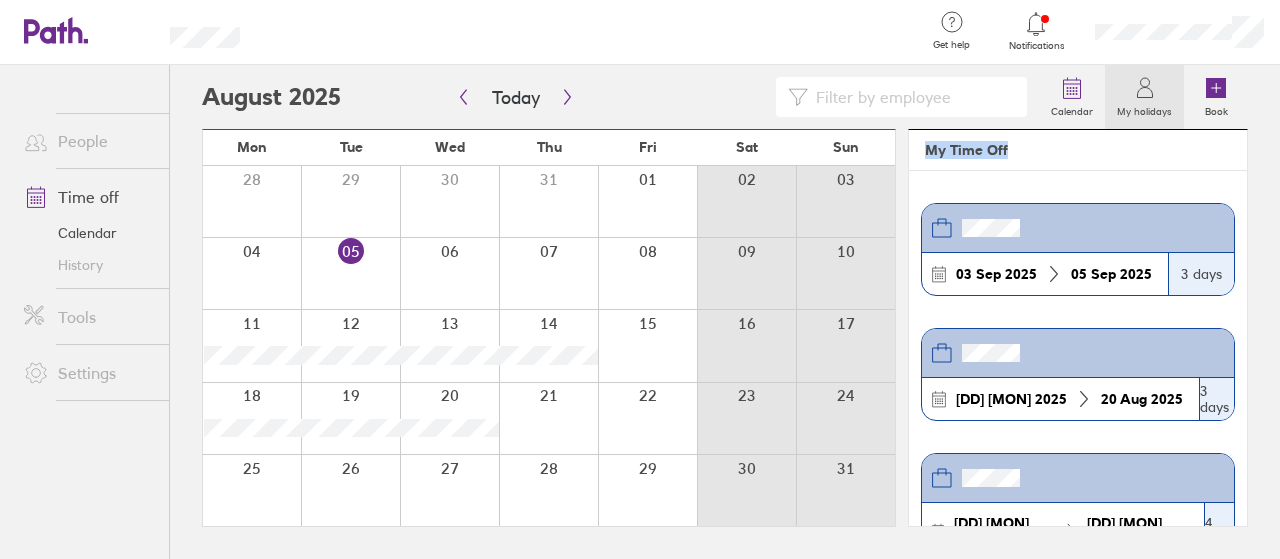 click on "My Time Off" at bounding box center (1078, 150) 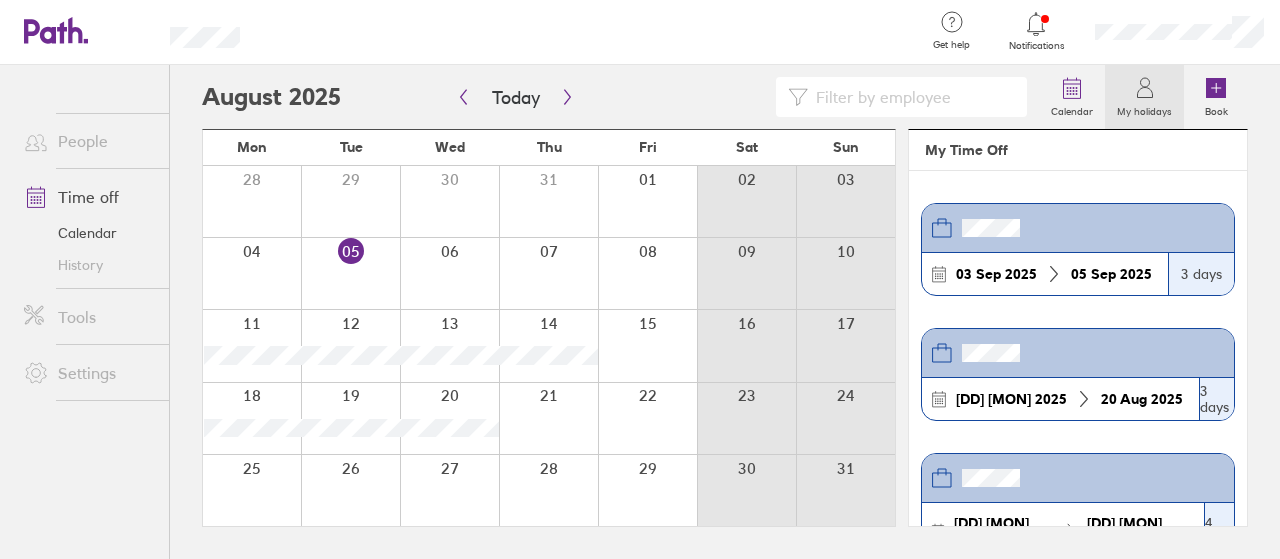 click on "[DD] [MON]   [YYYY] [DD] [MON]   [YYYY] [N]   days [DD] [MON]   [YYYY] [DD] [MON]   [YYYY] [N]   days [DD] [MON]   [YYYY] [DD] [MON]   [YYYY] [N]   days [DD] [MON]   [YYYY] [DD] [MON]   [YYYY] [N]   days [DD] [MON]   [YYYY] [DD] [MON]   [YYYY] [N]   days" at bounding box center (1078, 348) 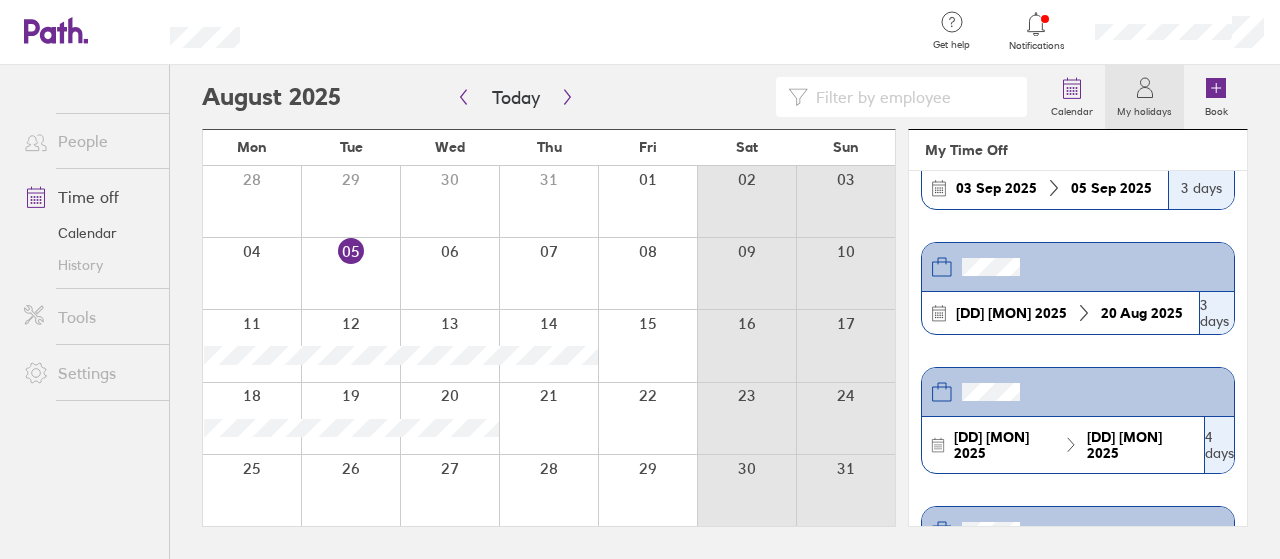 scroll, scrollTop: 0, scrollLeft: 0, axis: both 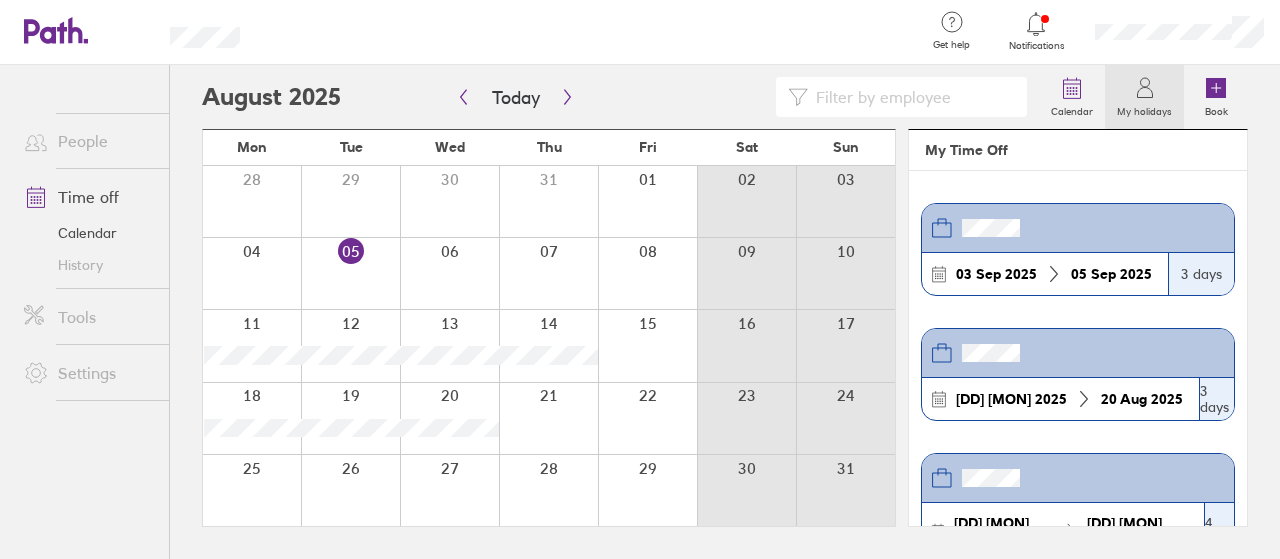 click at bounding box center [590, 32] 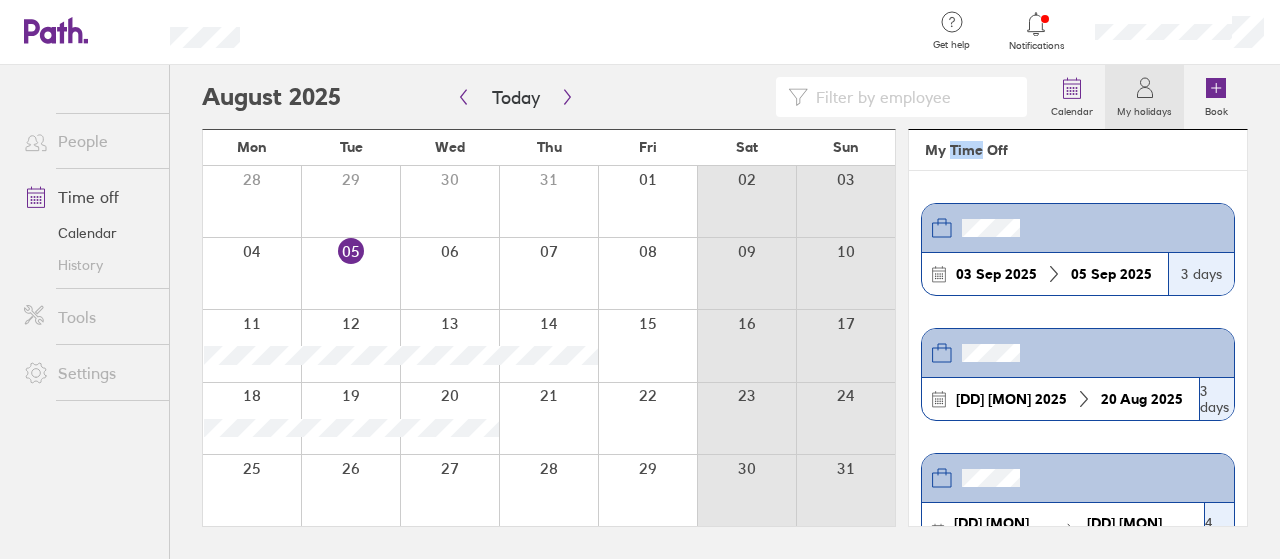 click on "My Time Off" at bounding box center [1078, 150] 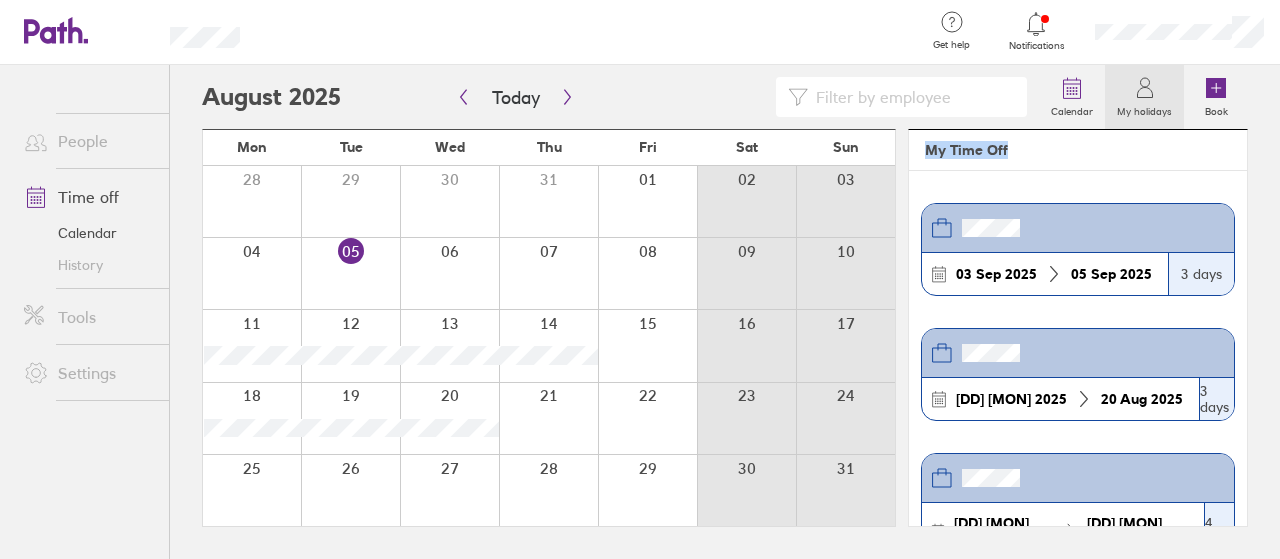 click on "My Time Off" at bounding box center [1078, 150] 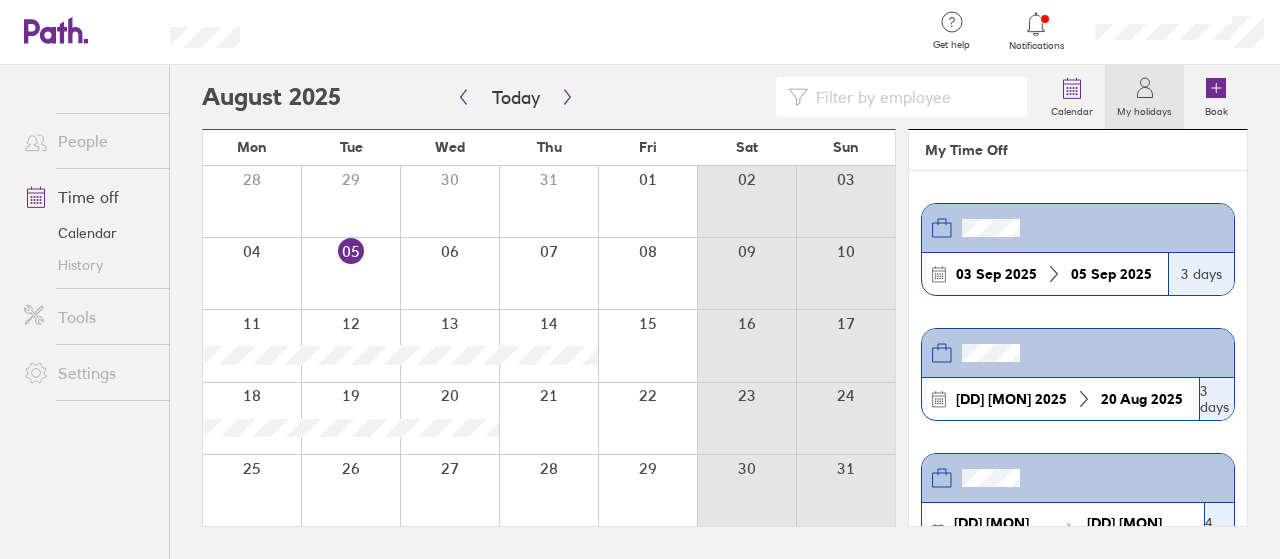 click on "My holidays" at bounding box center [1144, 109] 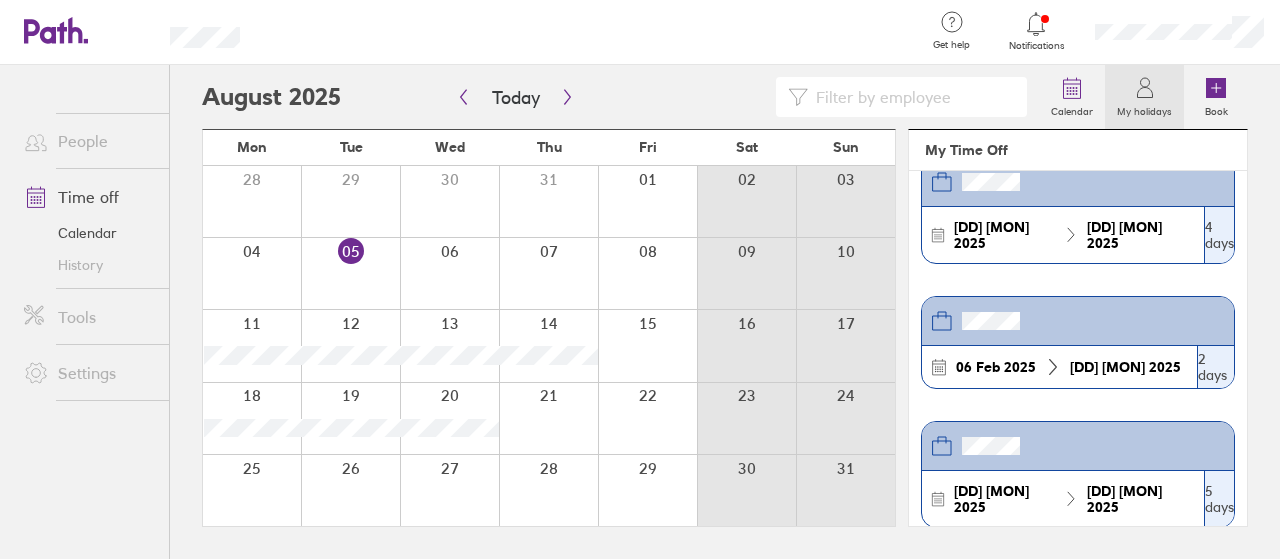 click on "History" at bounding box center [88, 265] 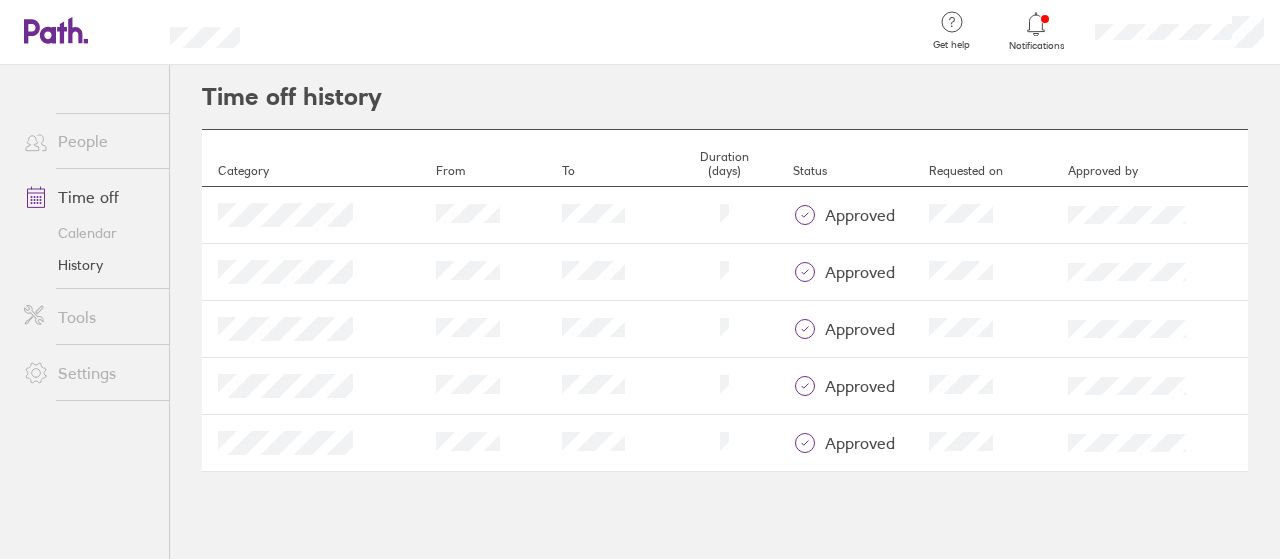click on "Tools" at bounding box center [88, 317] 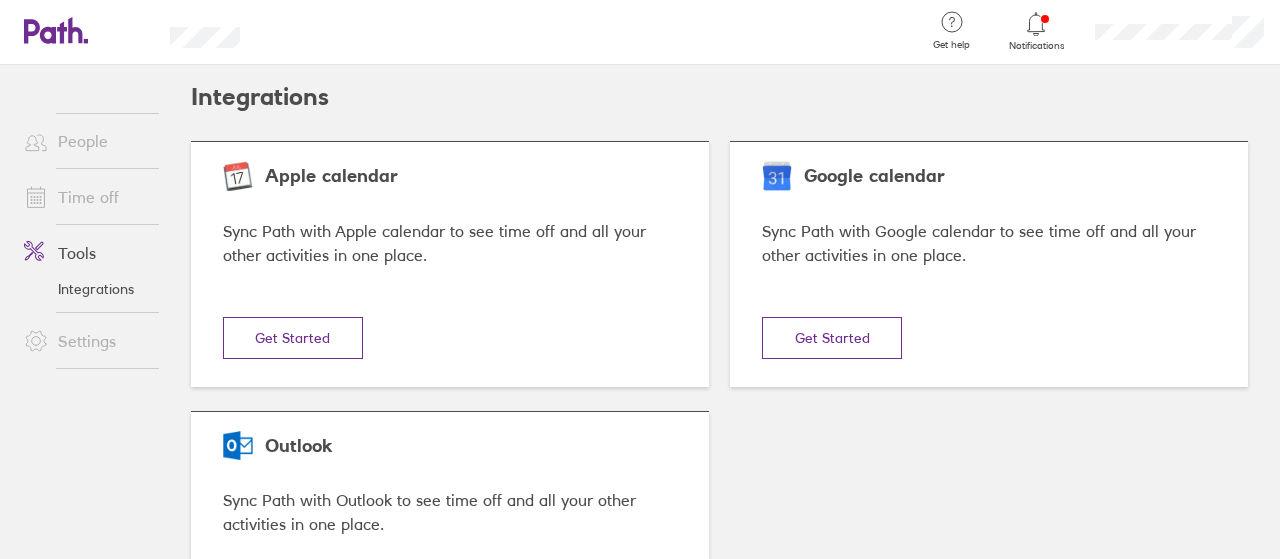 click on "Sync Path with Apple calendar to see time off and all your other activities in one place." at bounding box center [450, 244] 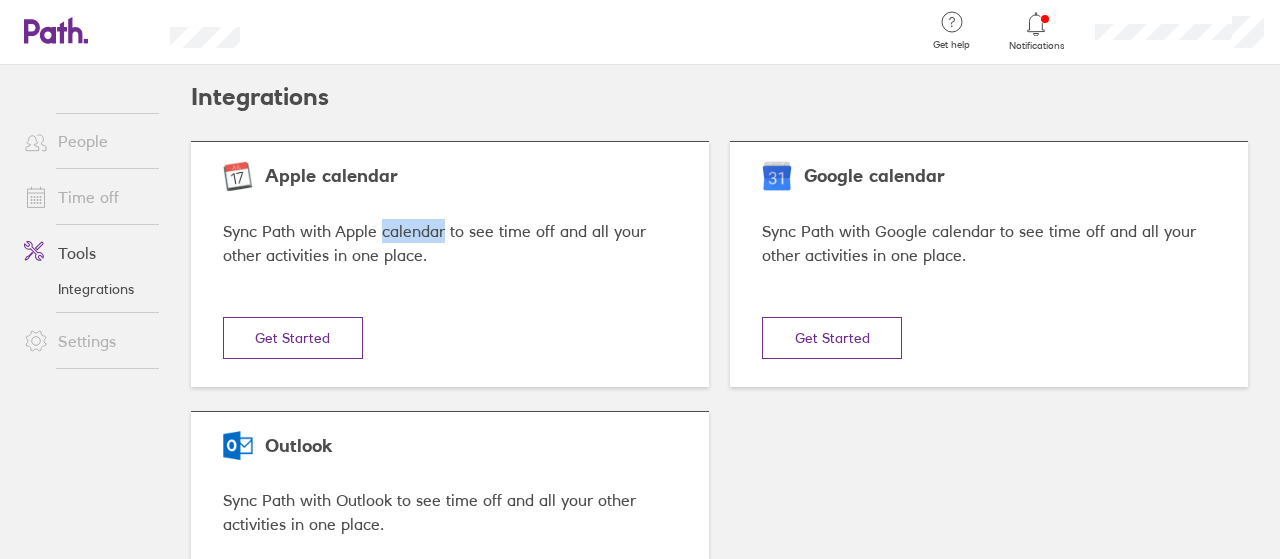 click on "Sync Path with Apple calendar to see time off and all your other activities in one place." at bounding box center [450, 244] 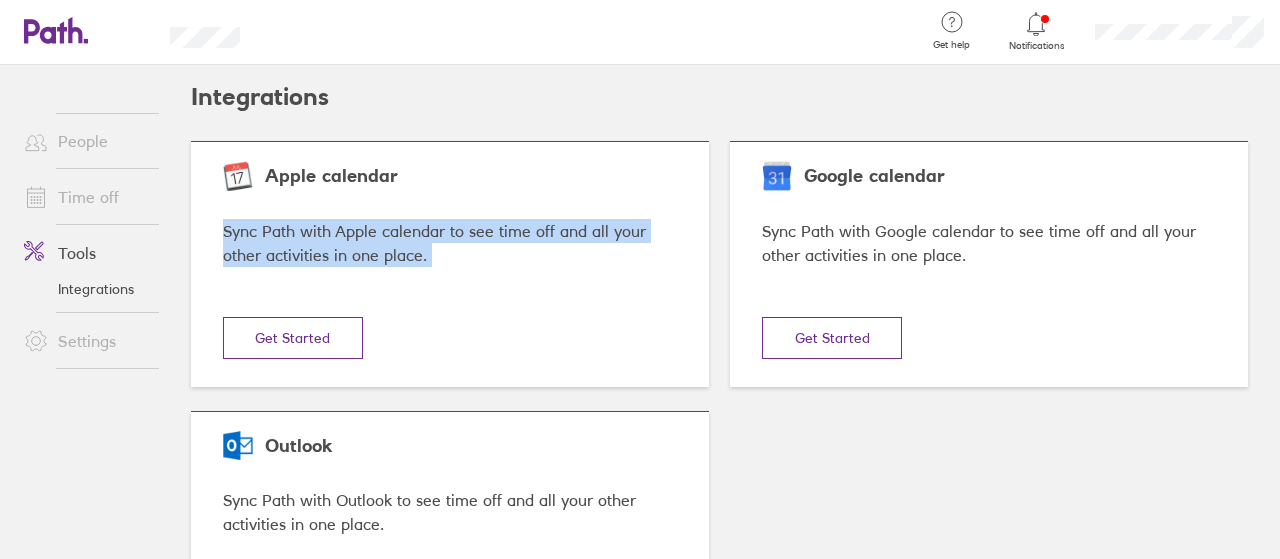click on "Sync Path with Apple calendar to see time off and all your other activities in one place." at bounding box center [450, 244] 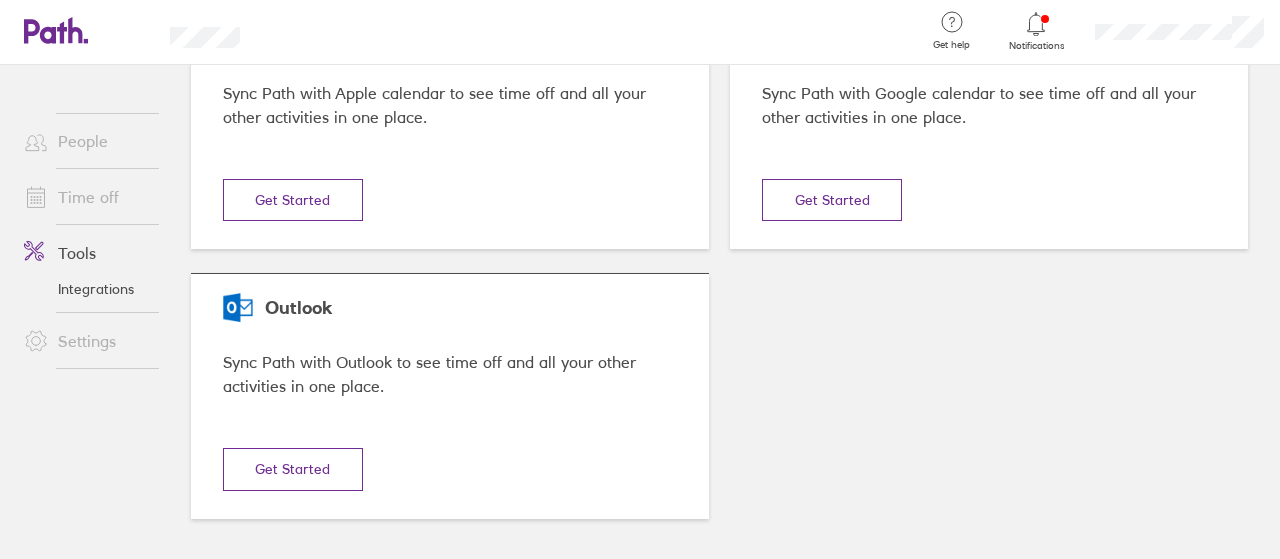 scroll, scrollTop: 0, scrollLeft: 0, axis: both 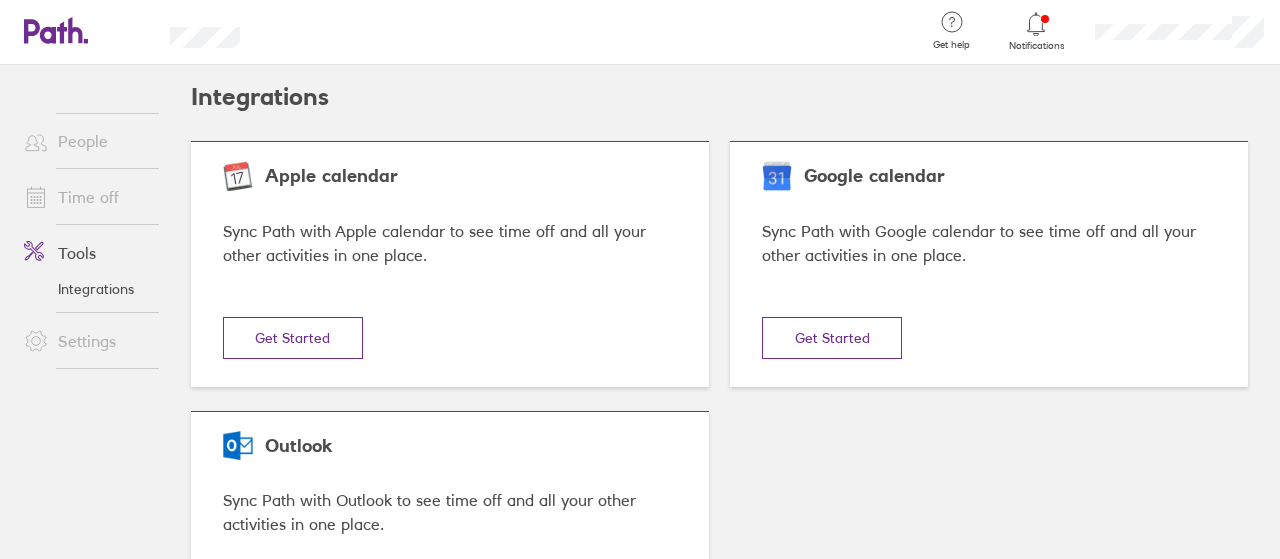 click on "People" at bounding box center [88, 141] 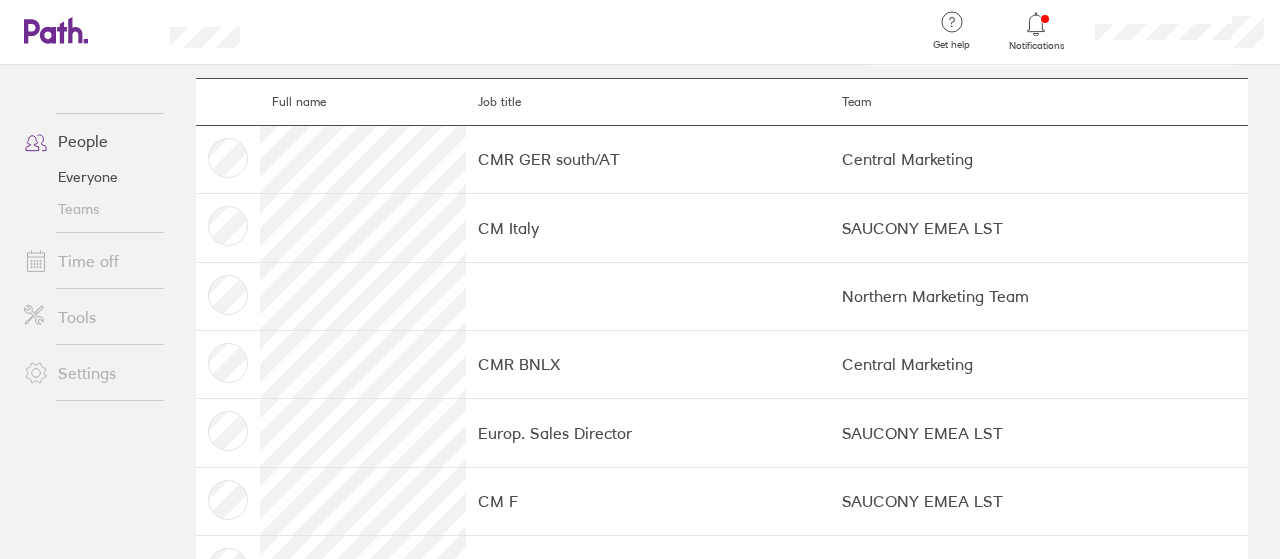 scroll, scrollTop: 0, scrollLeft: 0, axis: both 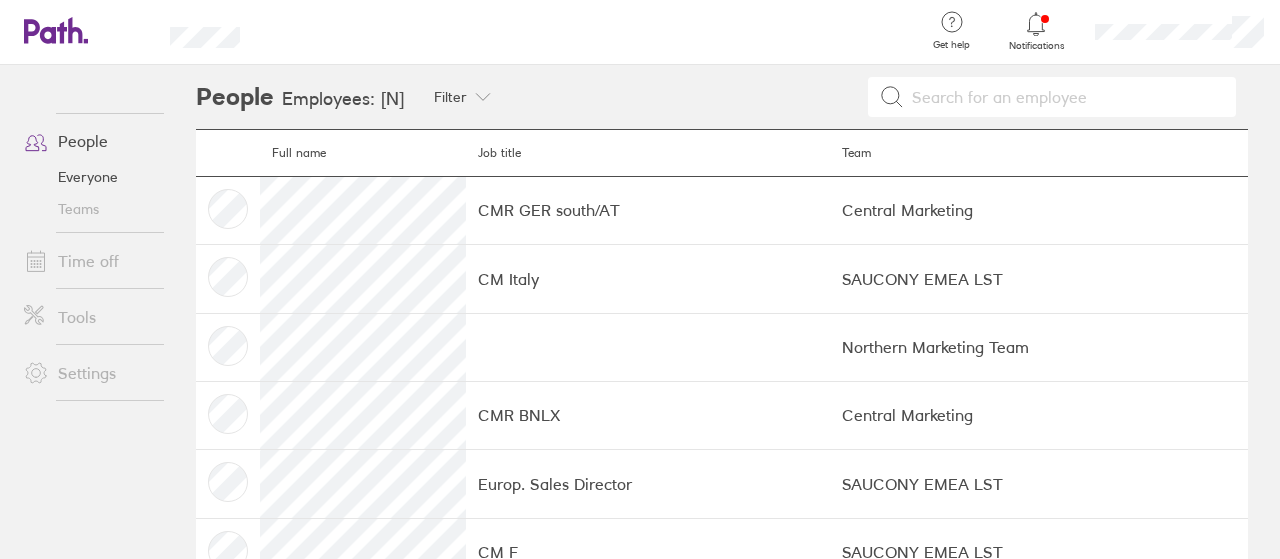 click on "Teams" at bounding box center (88, 209) 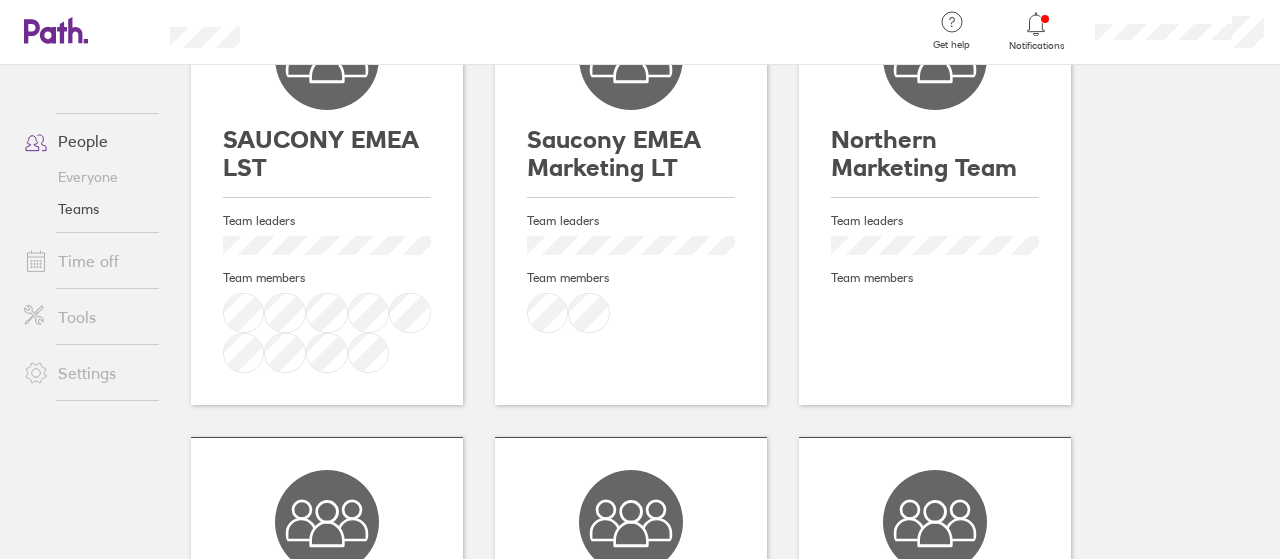scroll, scrollTop: 0, scrollLeft: 0, axis: both 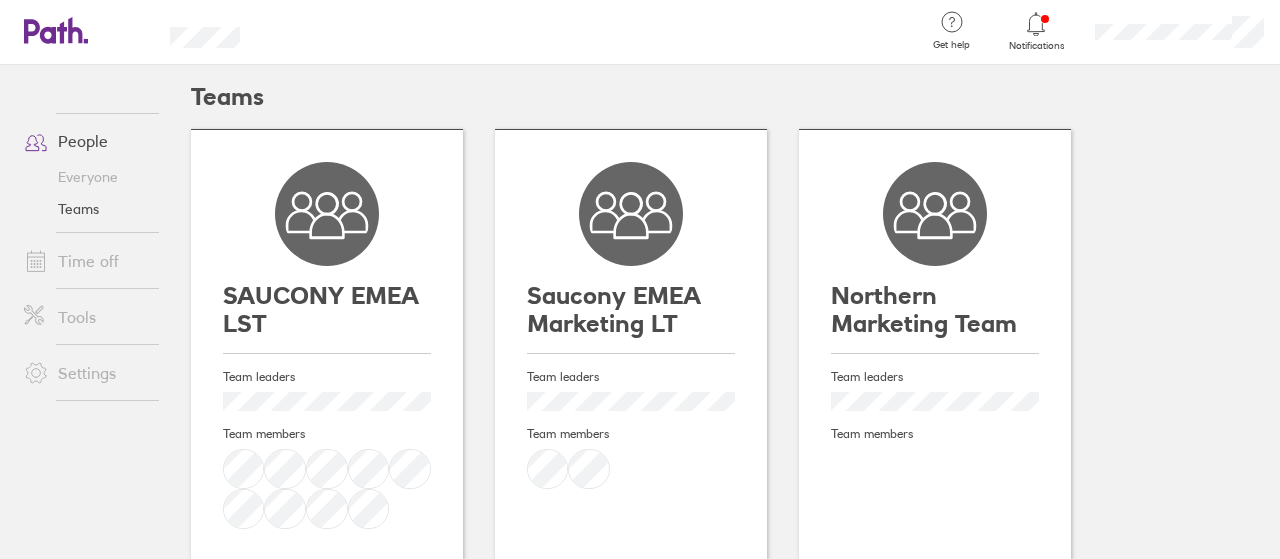click on "People Everyone Teams Time off Tools Settings" at bounding box center [84, 279] 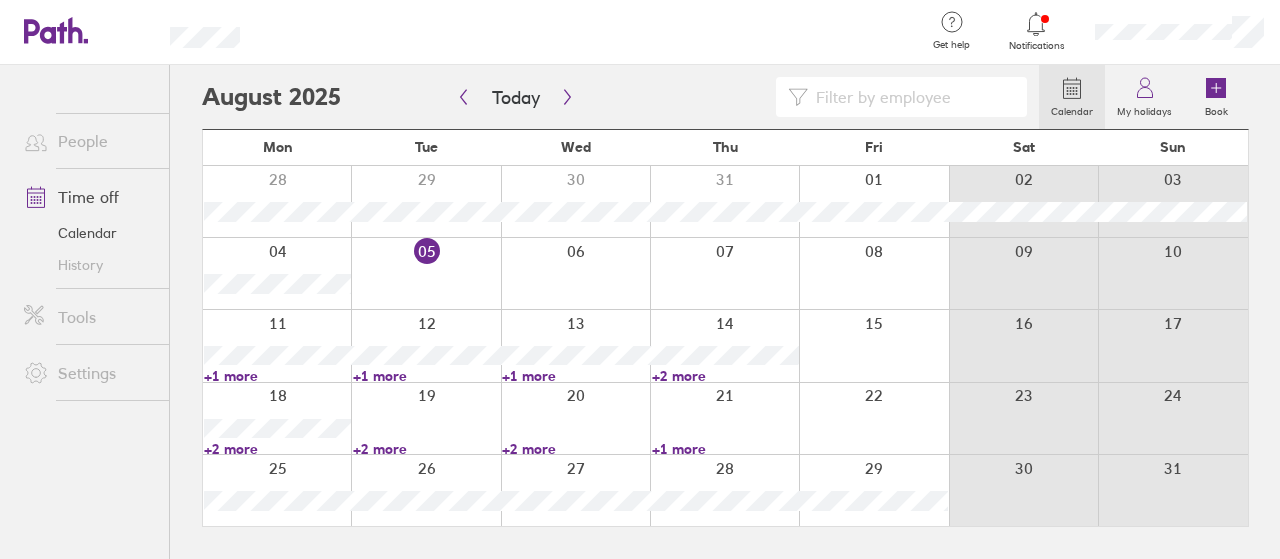 click at bounding box center (590, 32) 